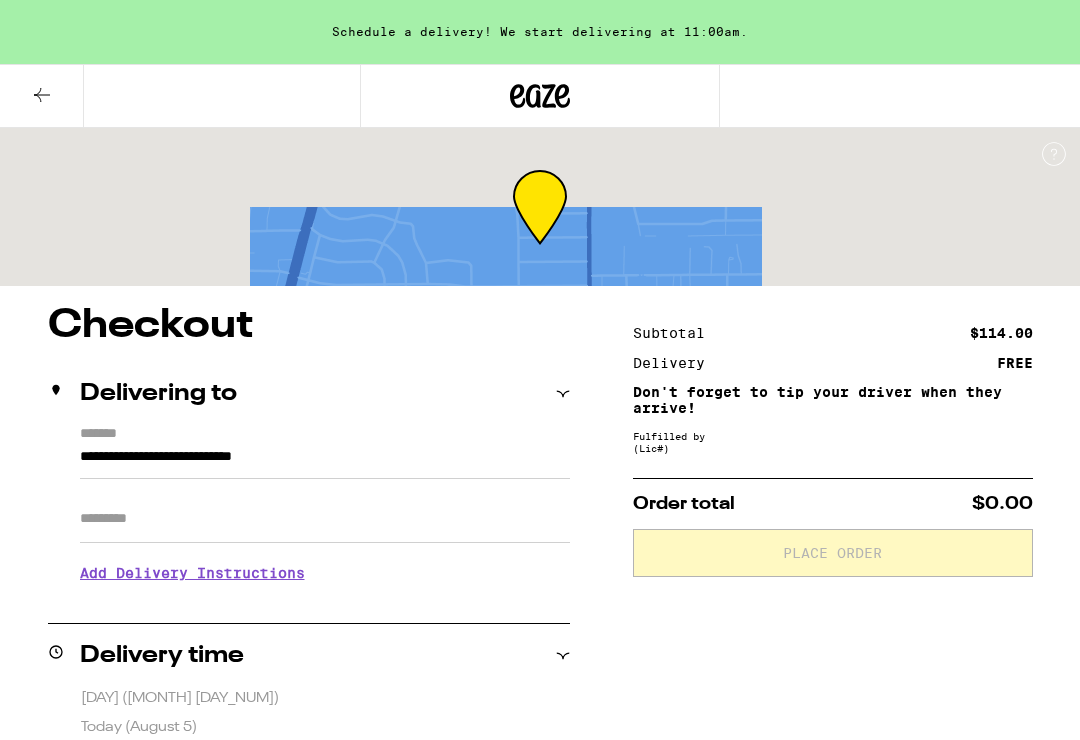 scroll, scrollTop: 0, scrollLeft: 0, axis: both 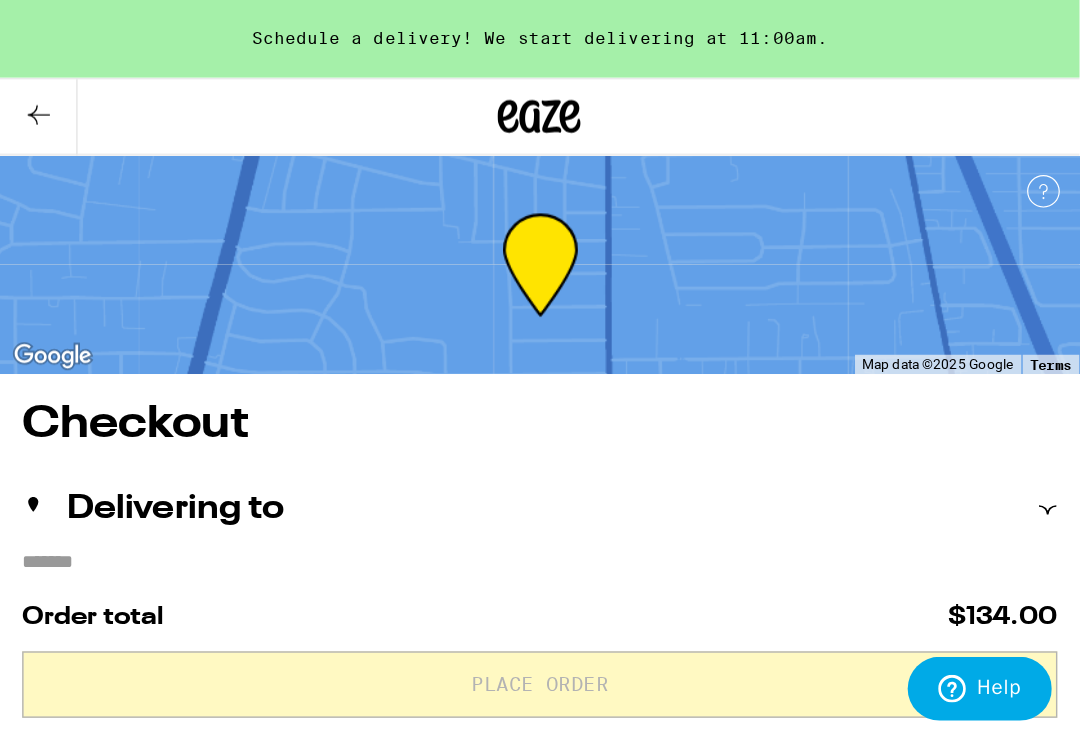 click 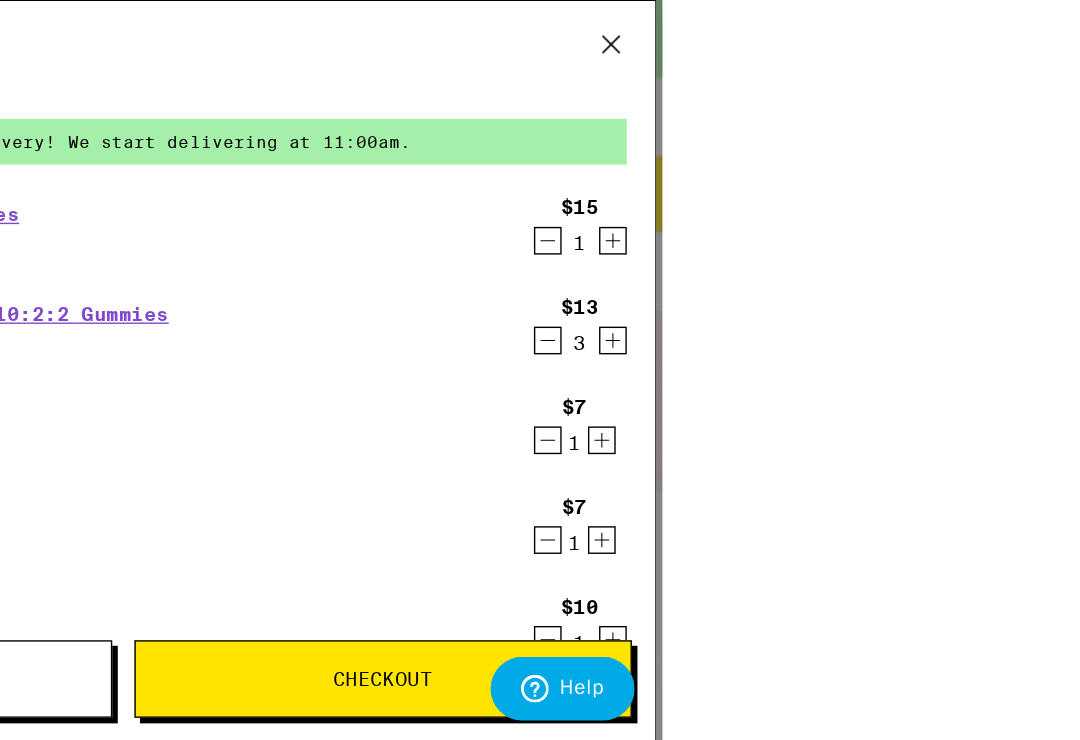 click 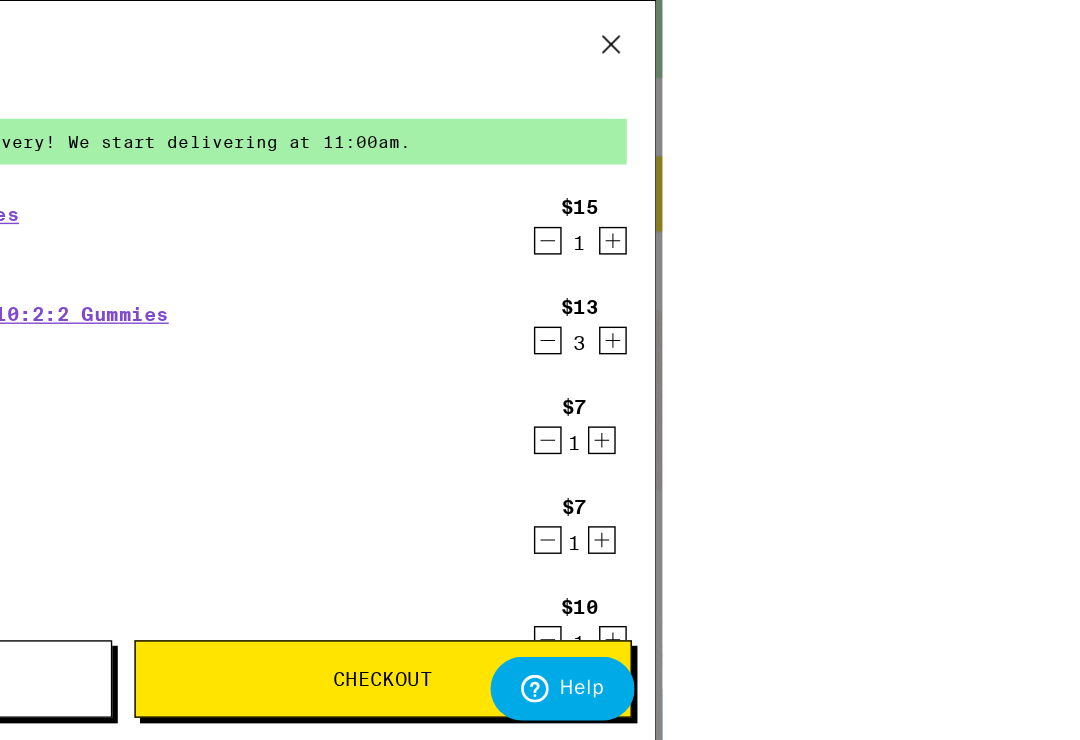 click 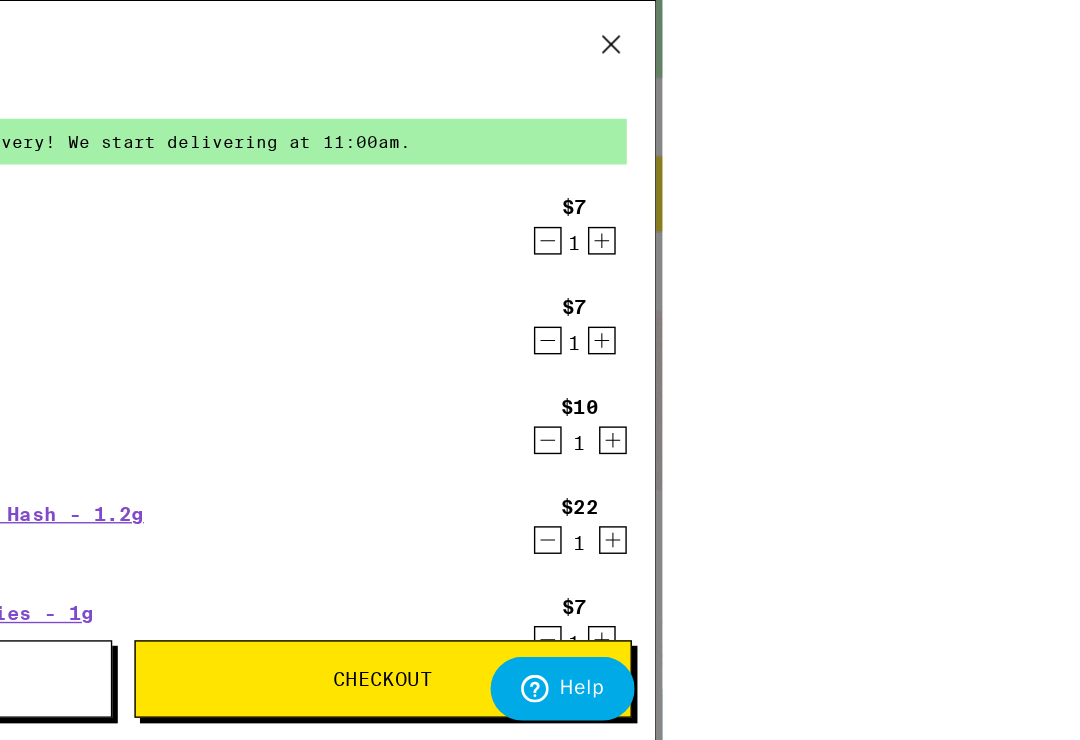 click 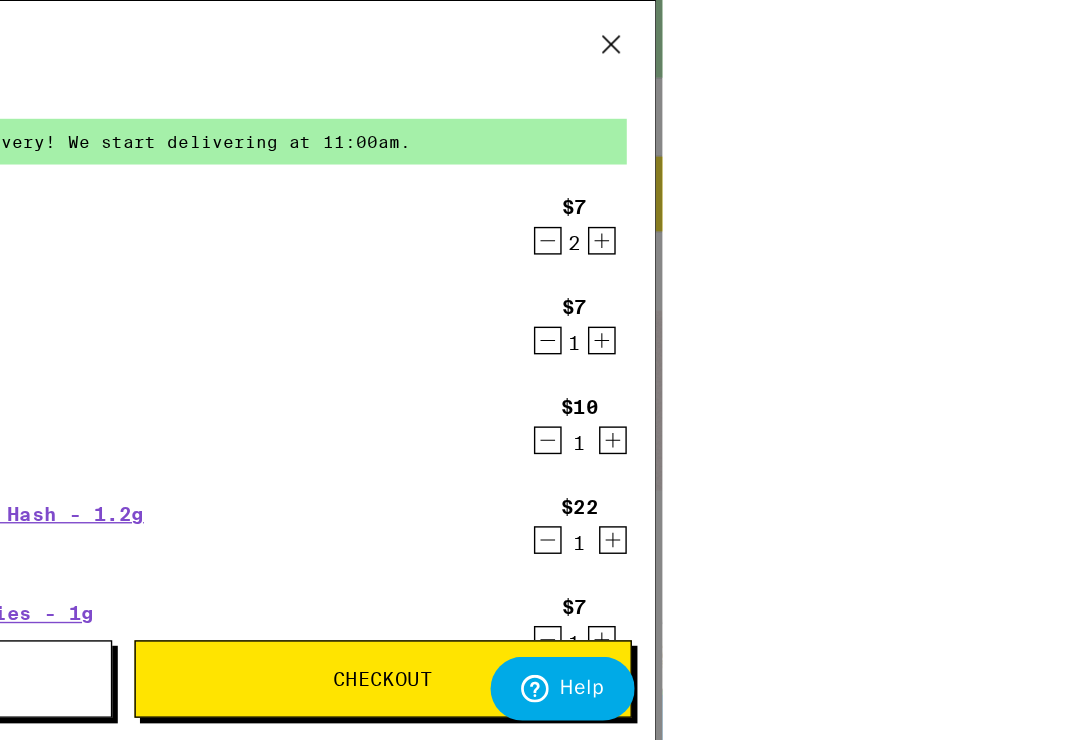 click 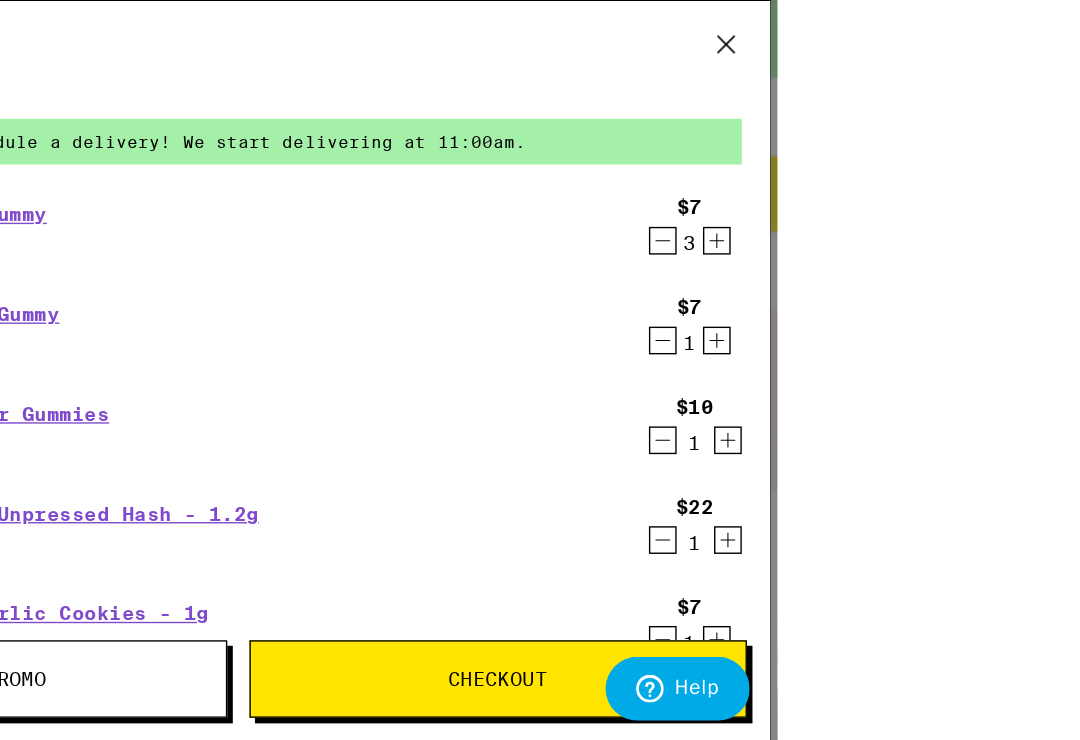click 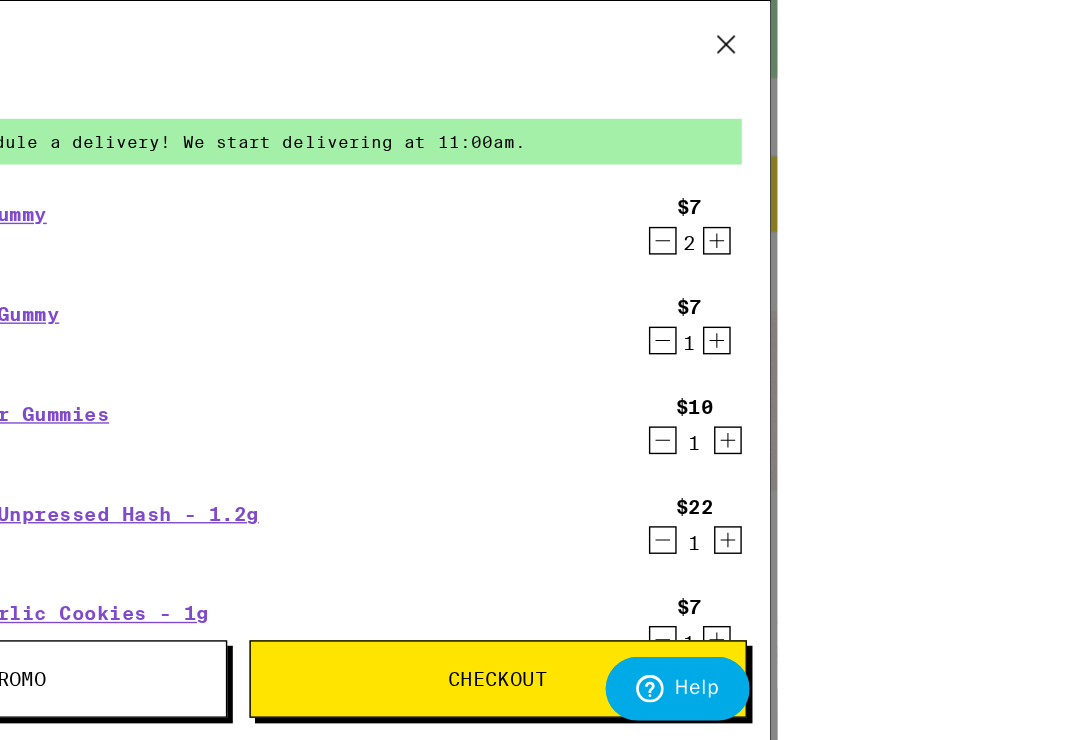 click 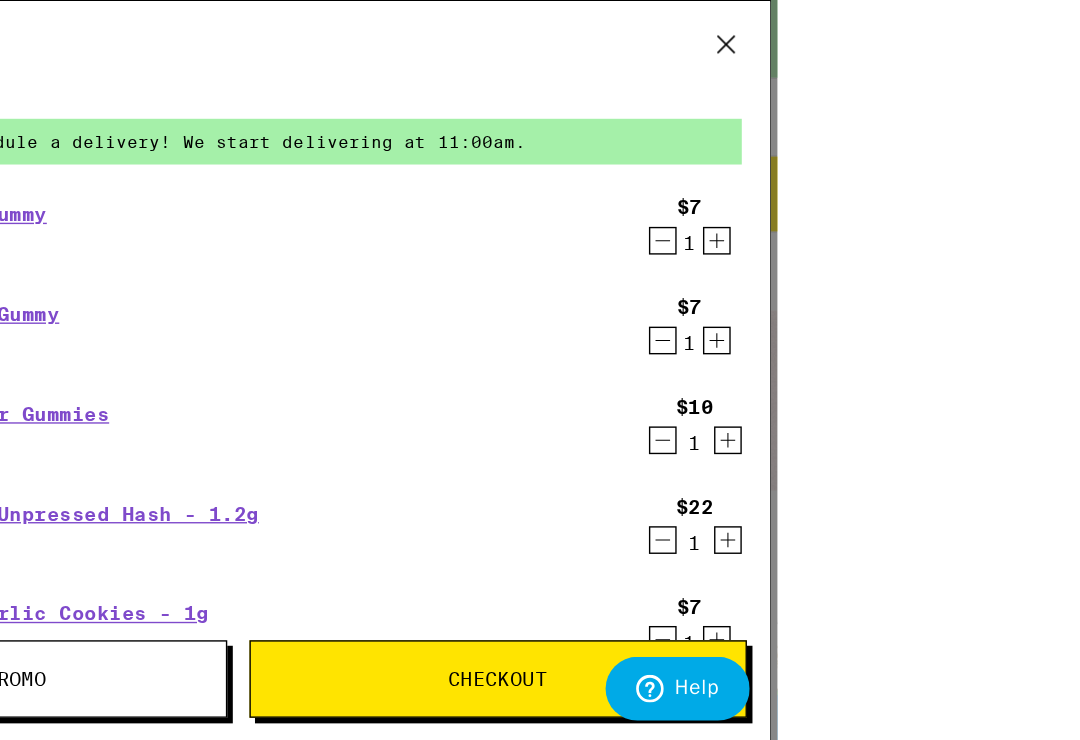click 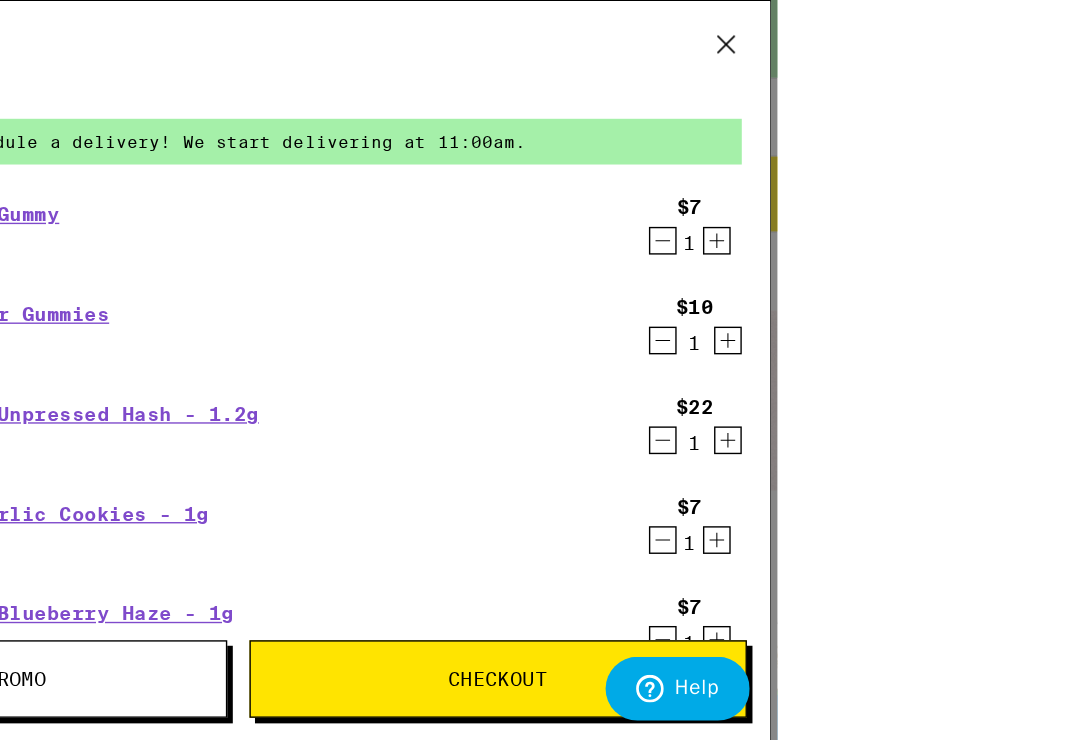 click 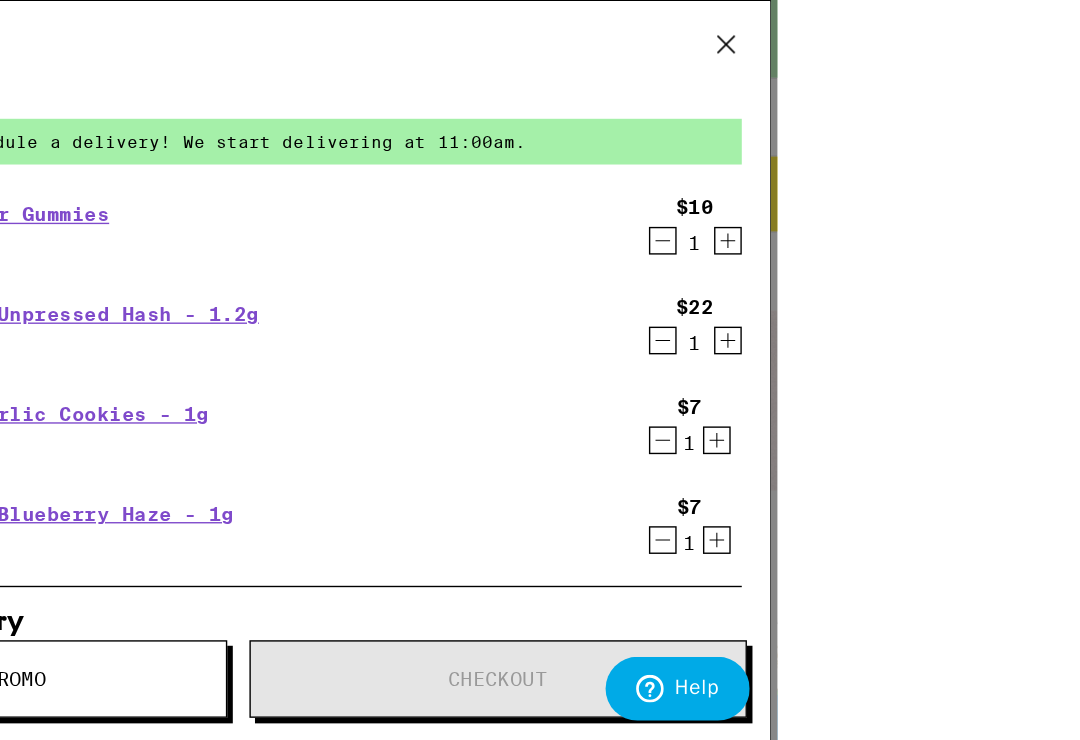 click 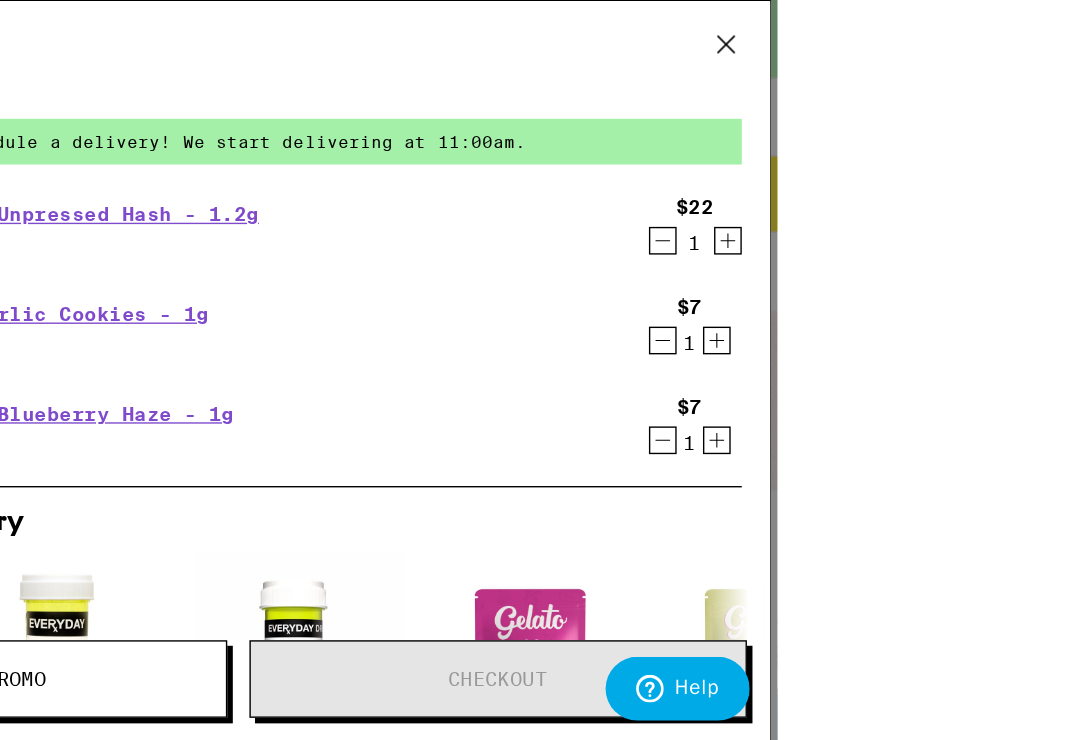 click 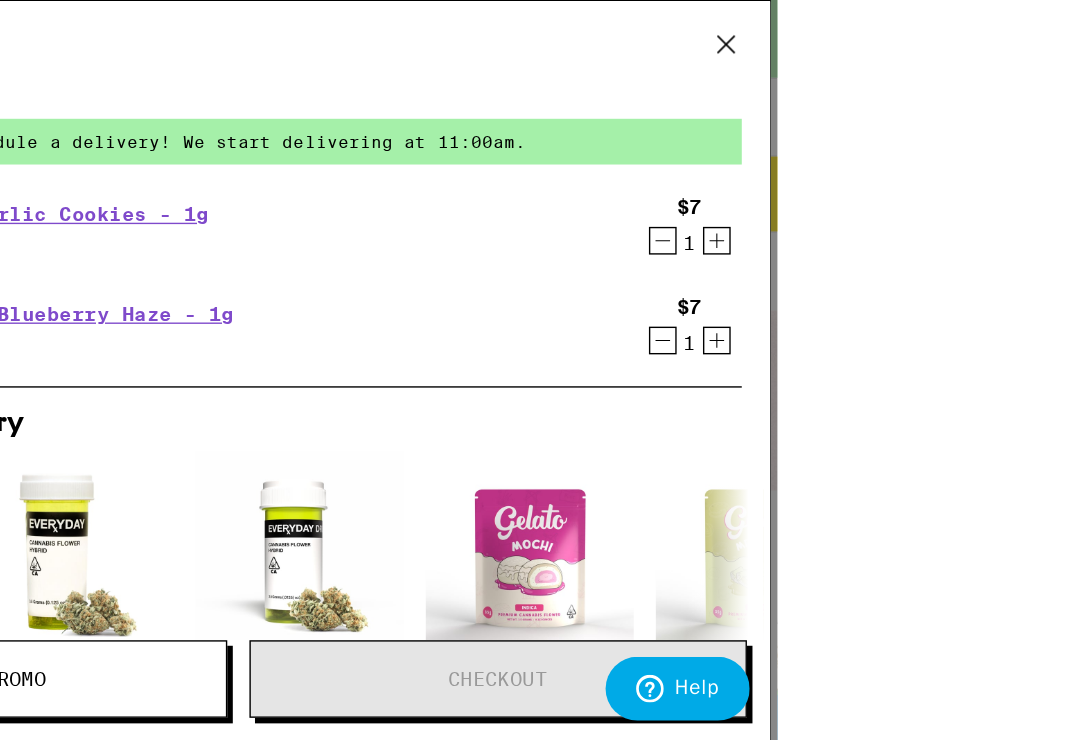 click 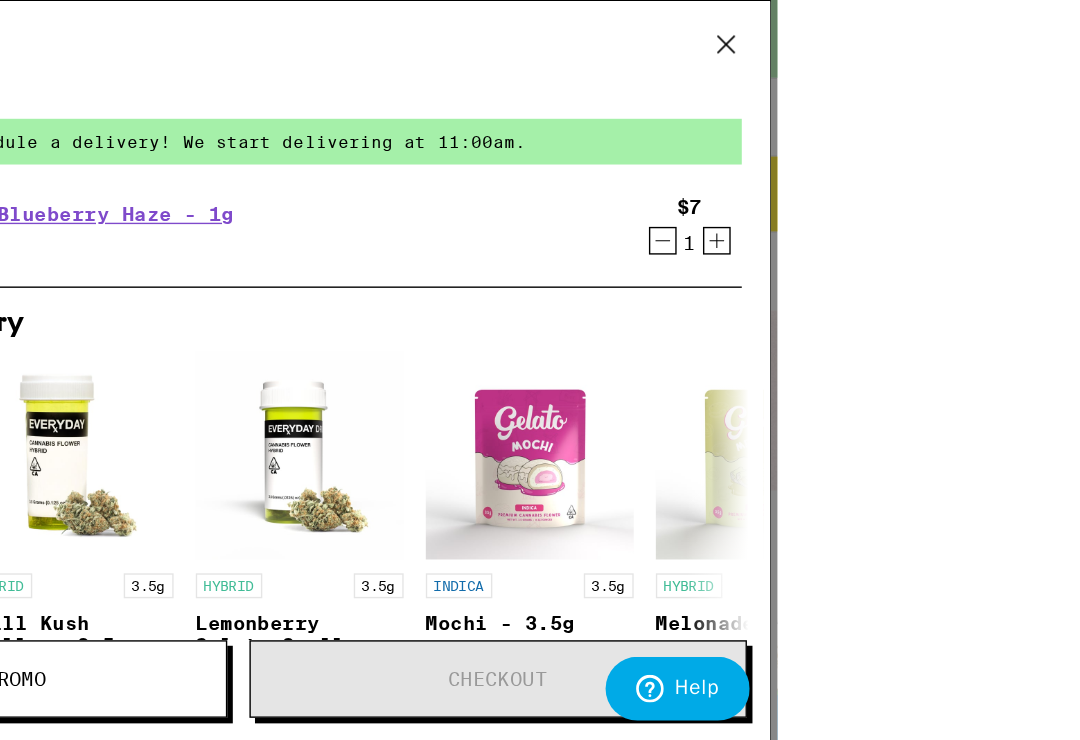 click 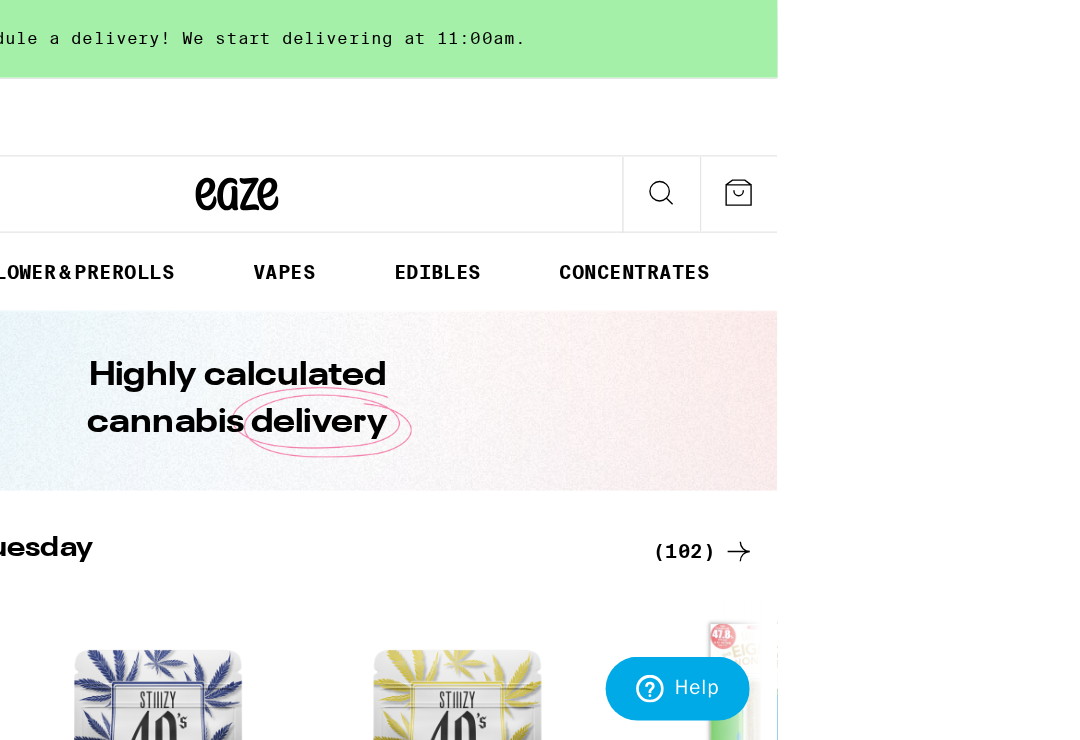 scroll, scrollTop: 0, scrollLeft: 0, axis: both 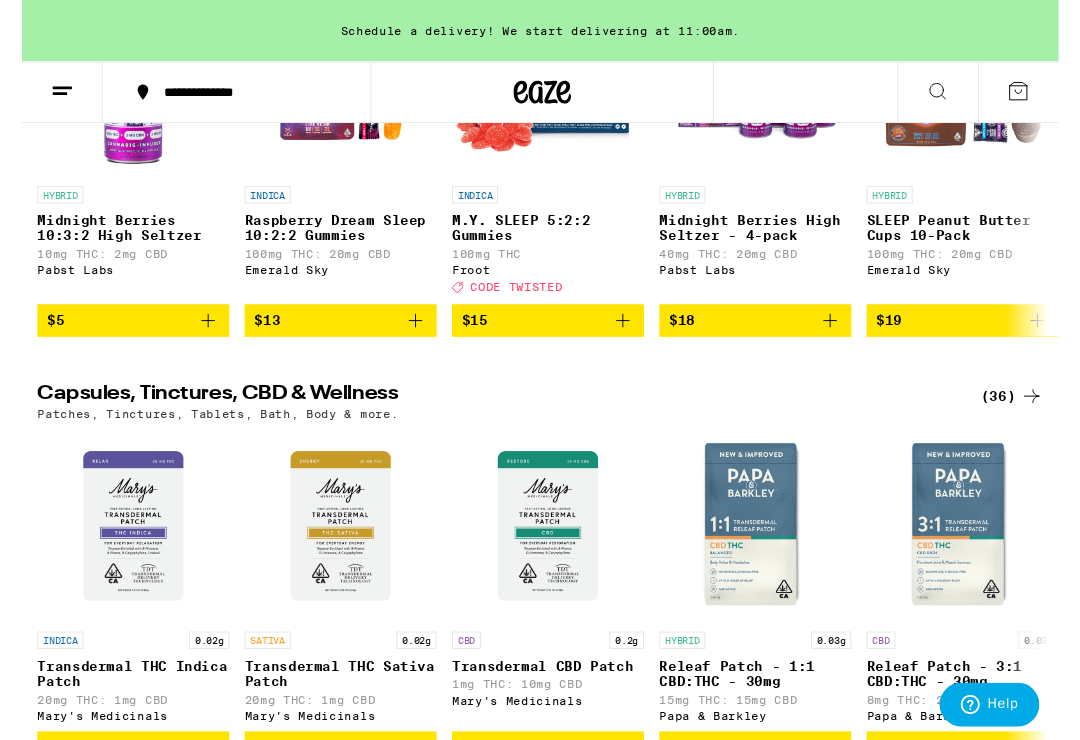 click on "$15" at bounding box center (548, 334) 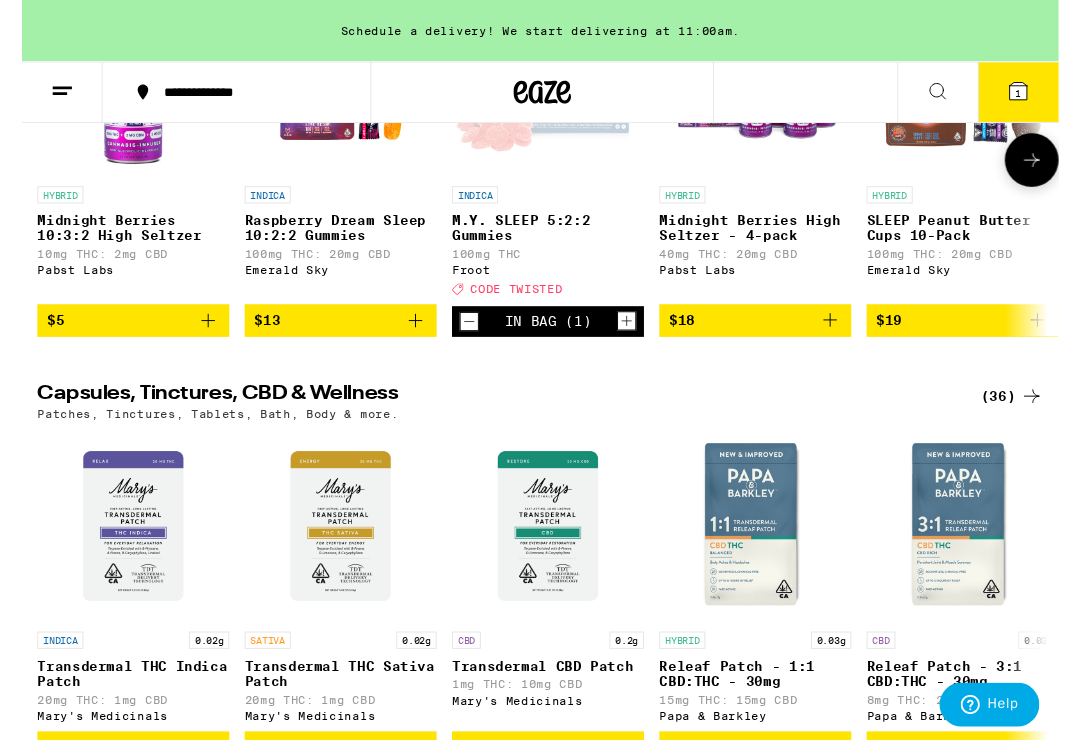click 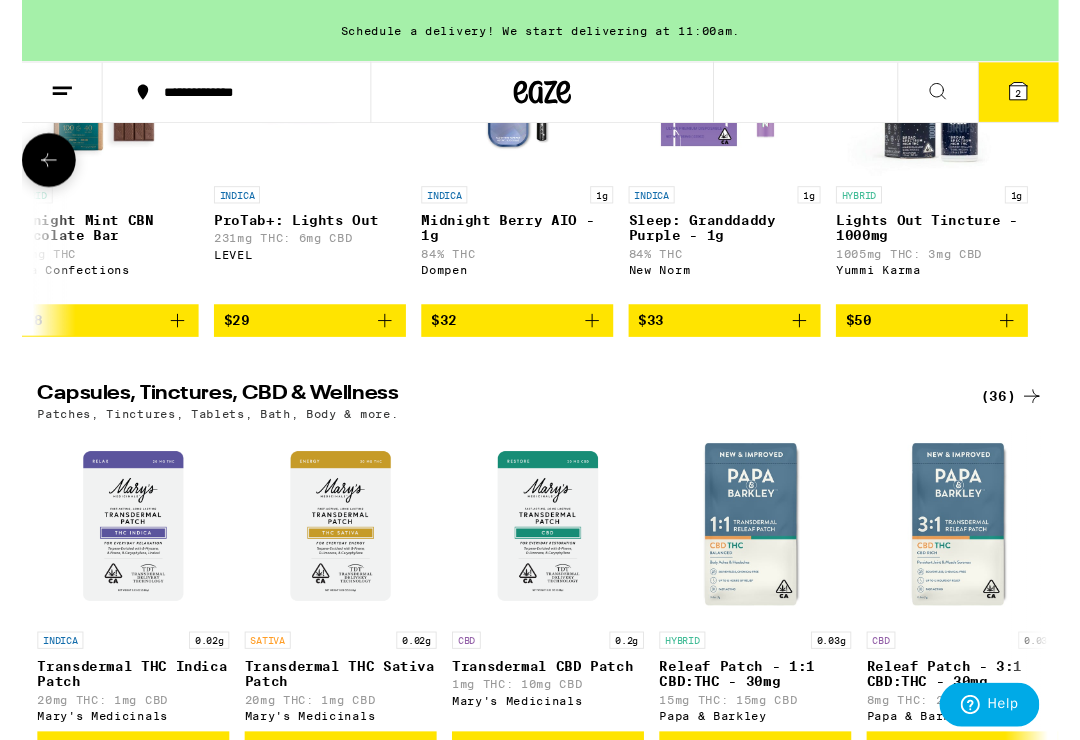 scroll, scrollTop: 0, scrollLeft: 2408, axis: horizontal 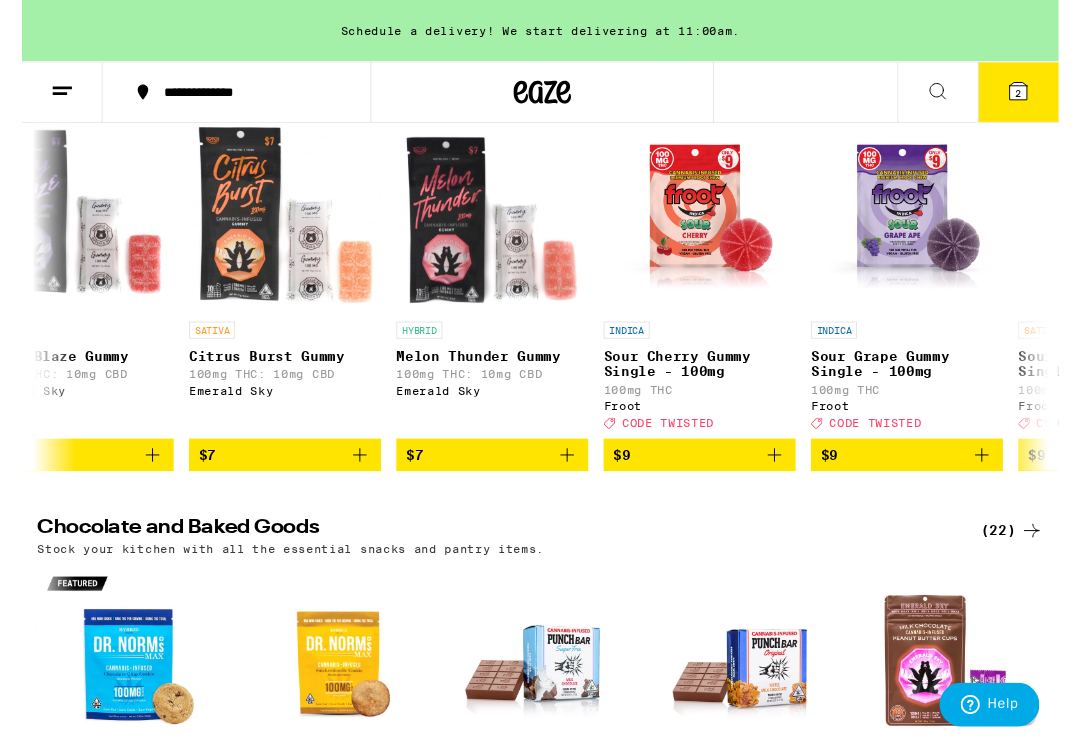click on "$9" at bounding box center [706, 474] 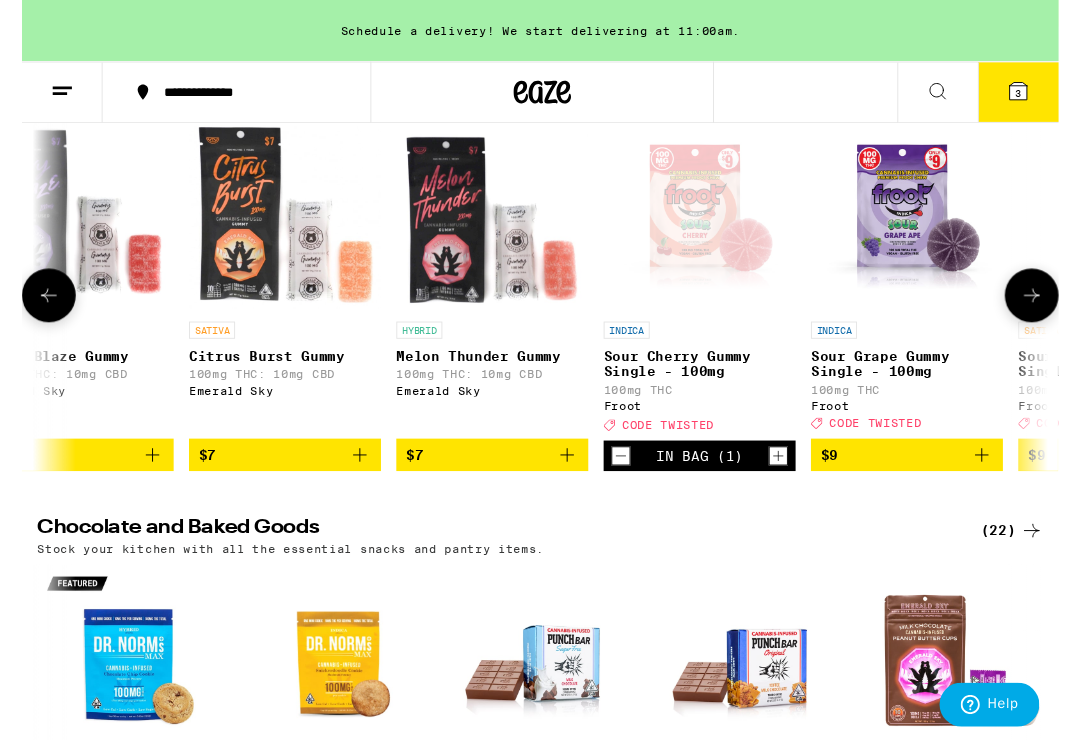 click 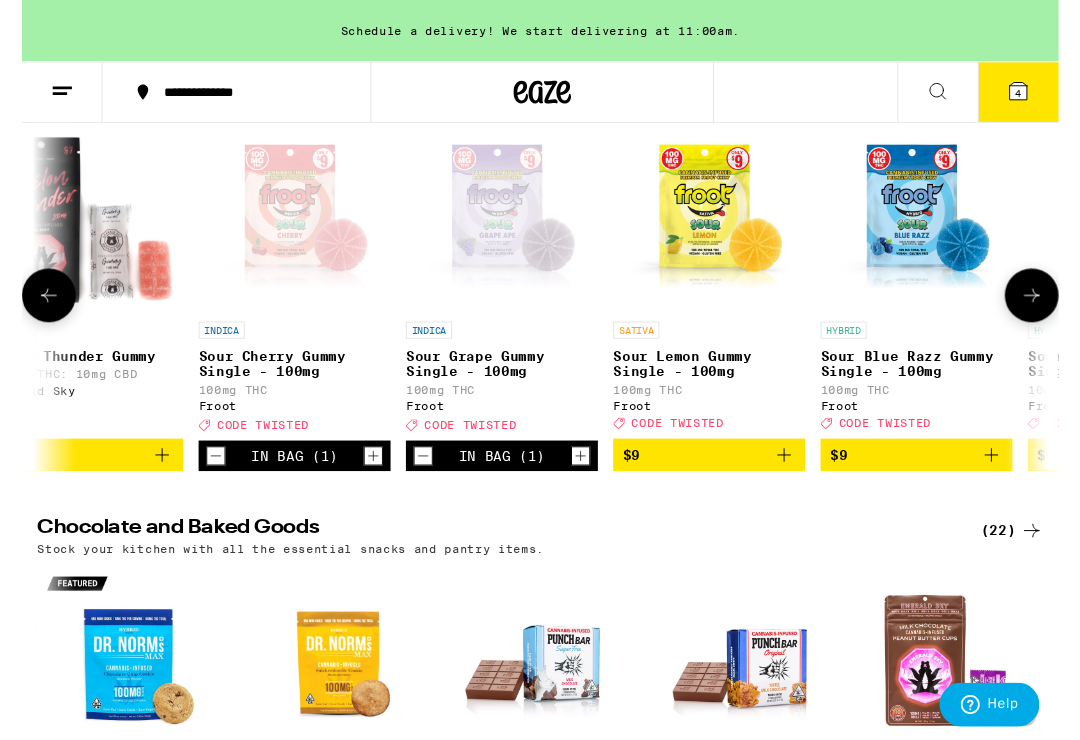 scroll, scrollTop: 0, scrollLeft: 694, axis: horizontal 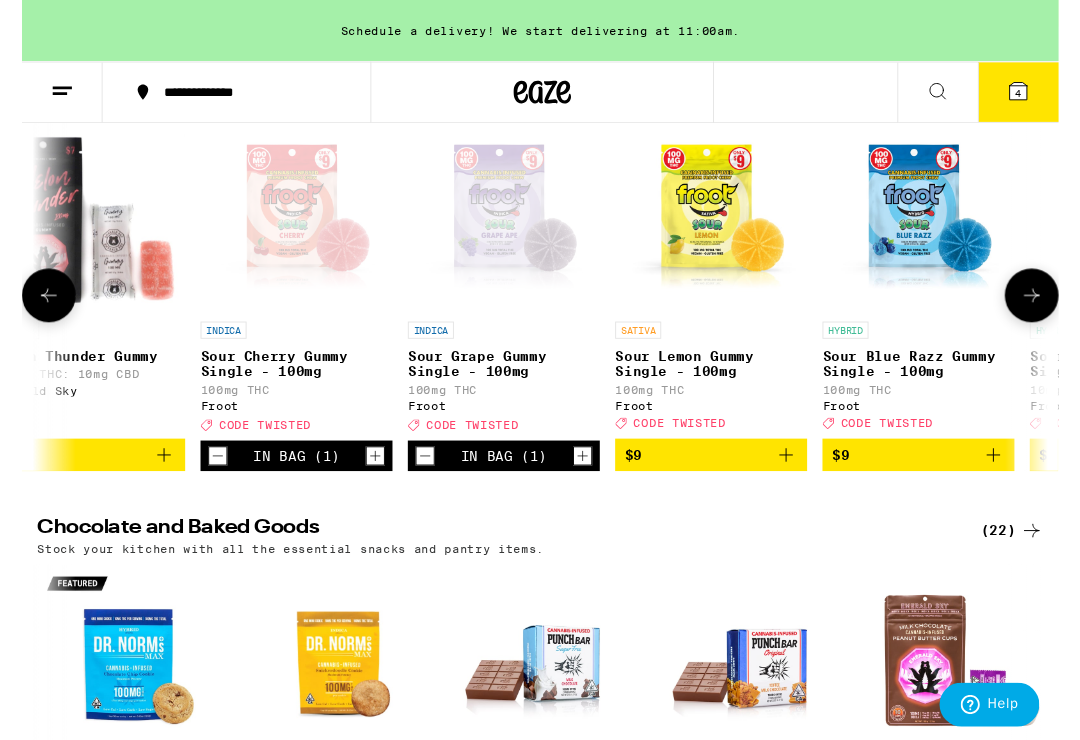 click on "$9" at bounding box center [718, 474] 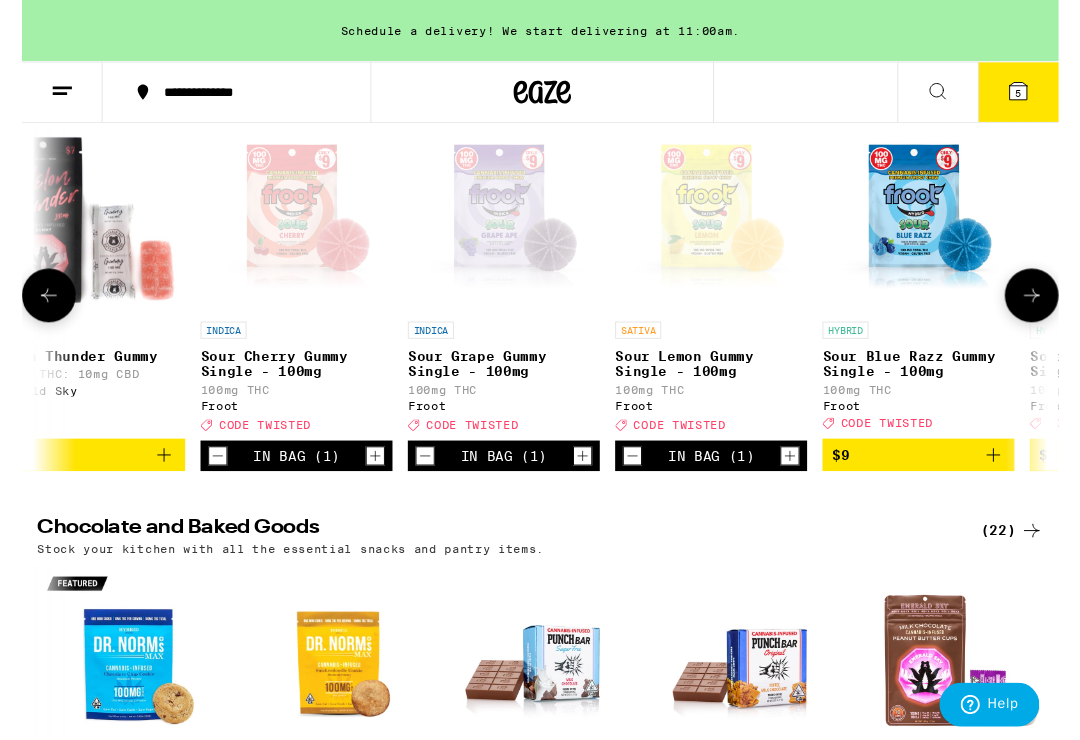 click 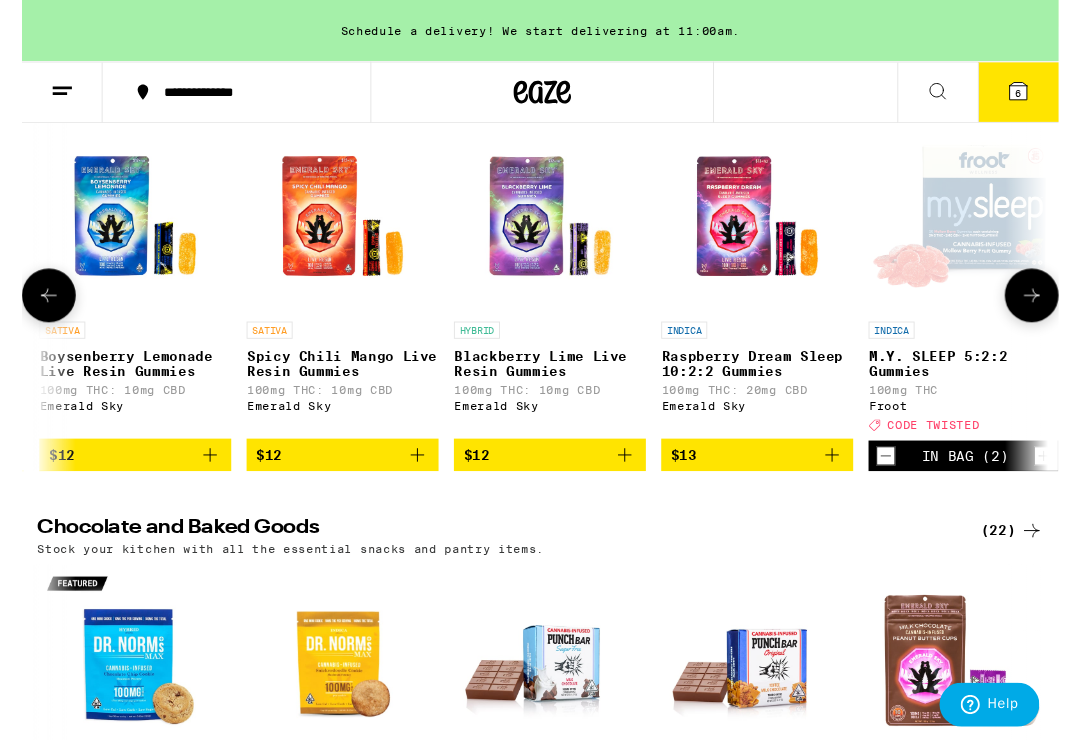 scroll, scrollTop: 0, scrollLeft: 3671, axis: horizontal 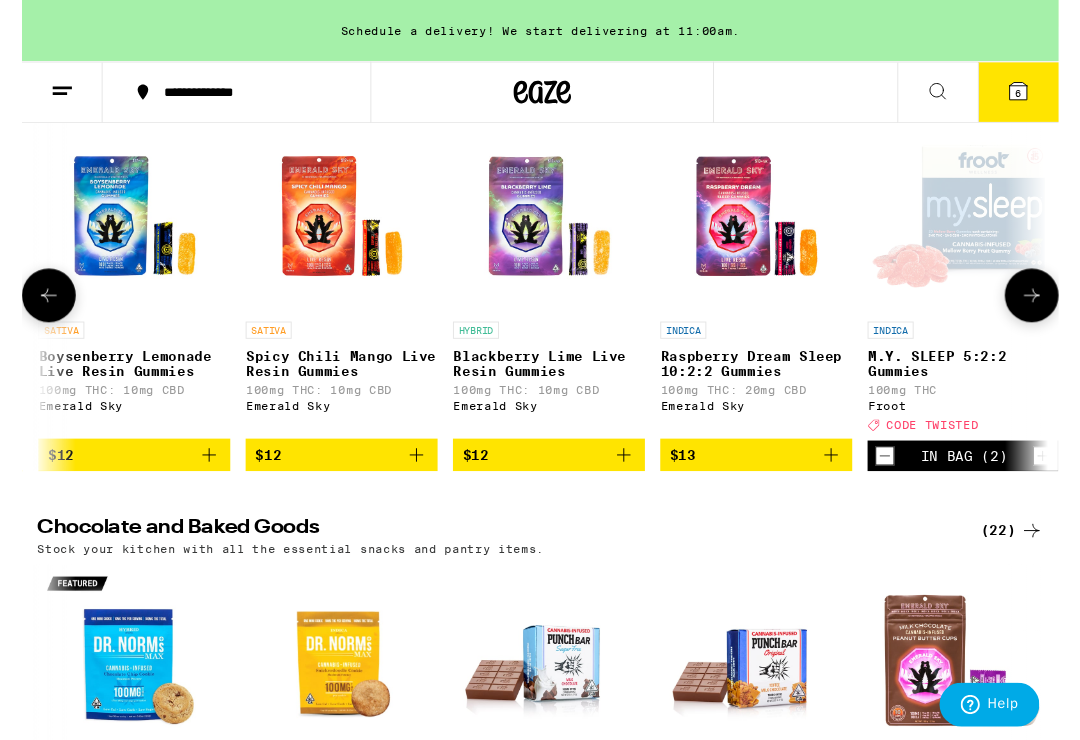 click on "$13" at bounding box center [765, 474] 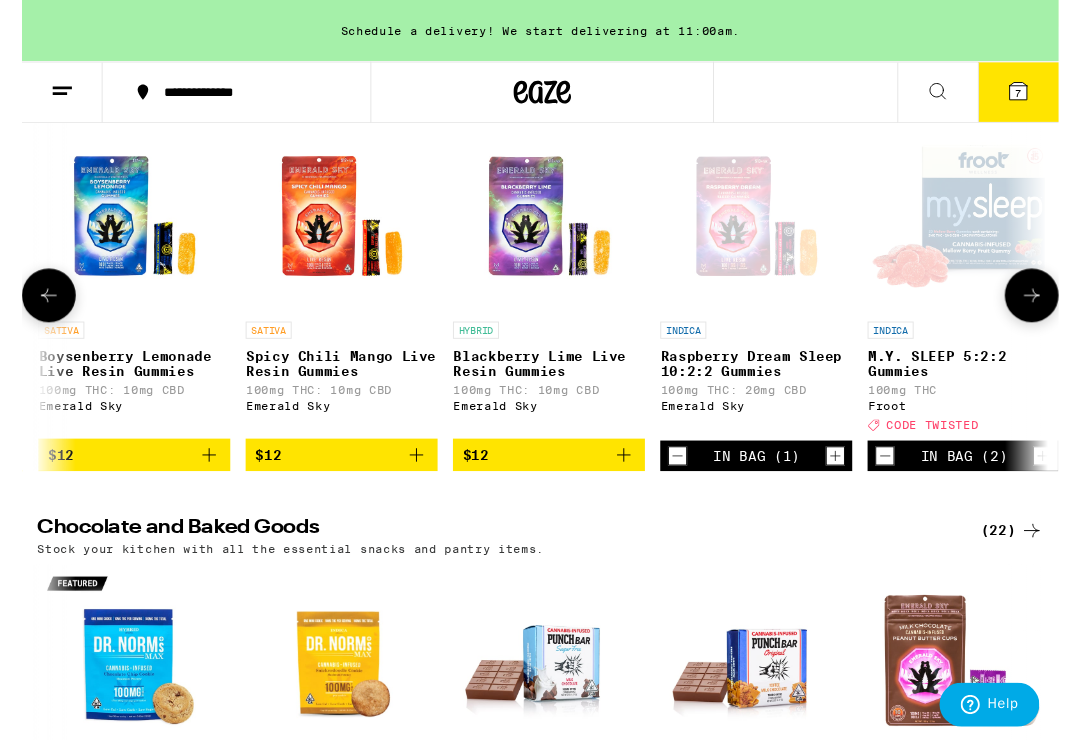 click on "In Bag (1)" at bounding box center [765, 475] 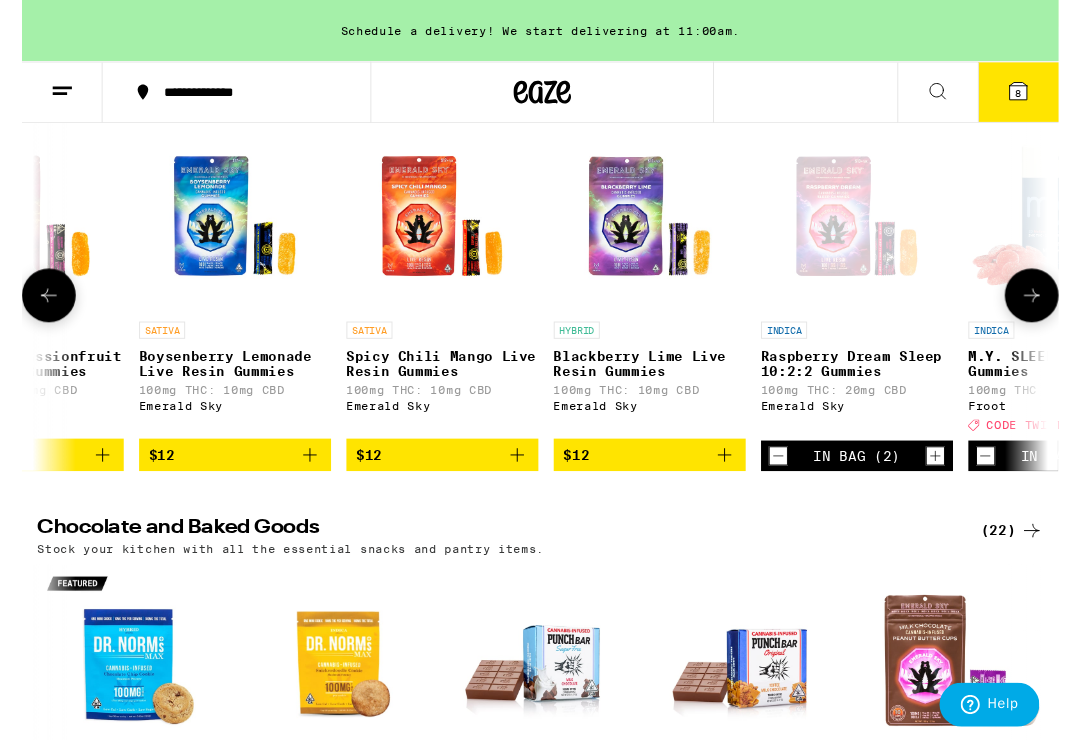 scroll, scrollTop: 0, scrollLeft: 3575, axis: horizontal 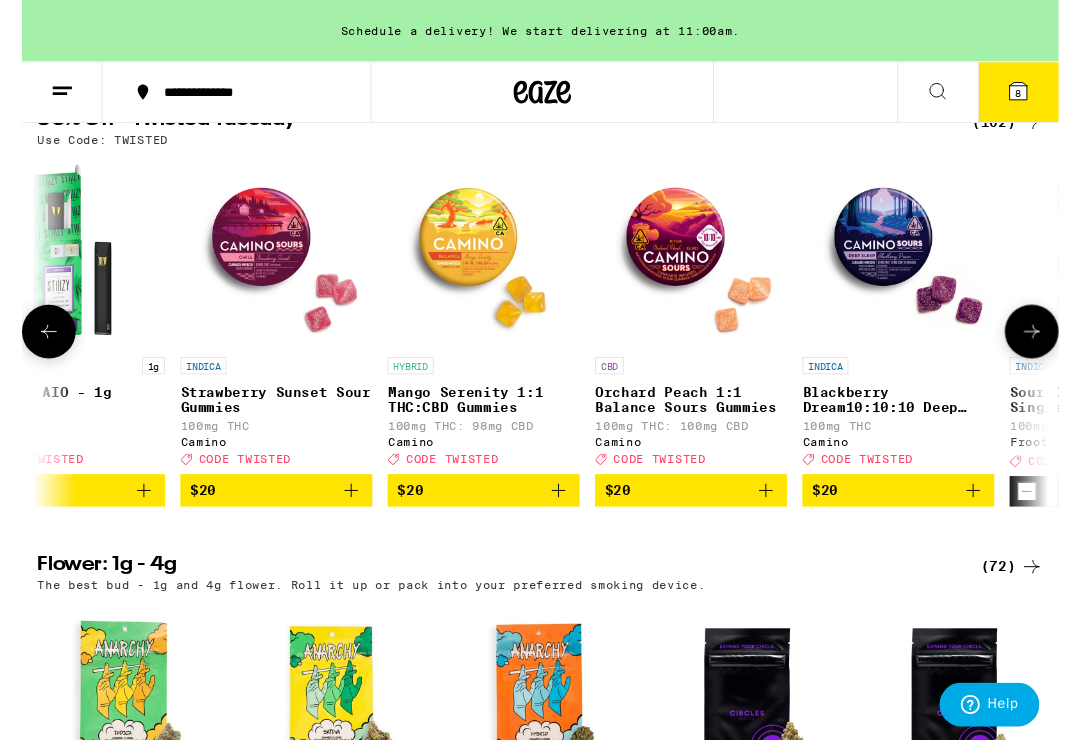 click 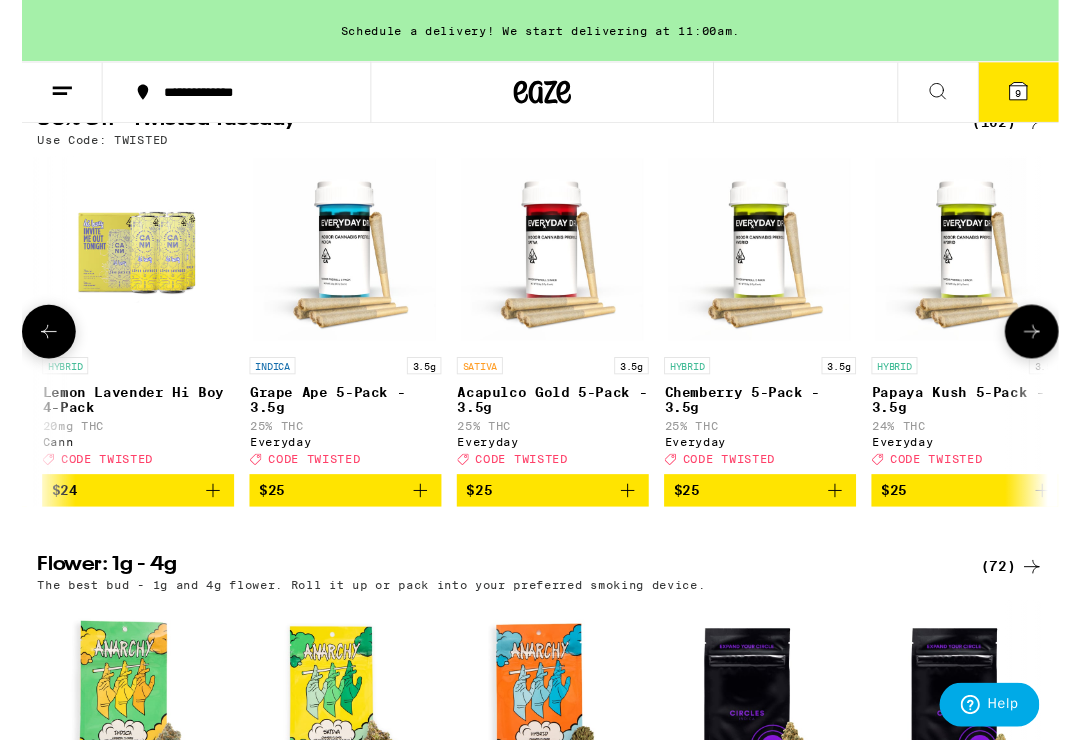scroll, scrollTop: 0, scrollLeft: 9052, axis: horizontal 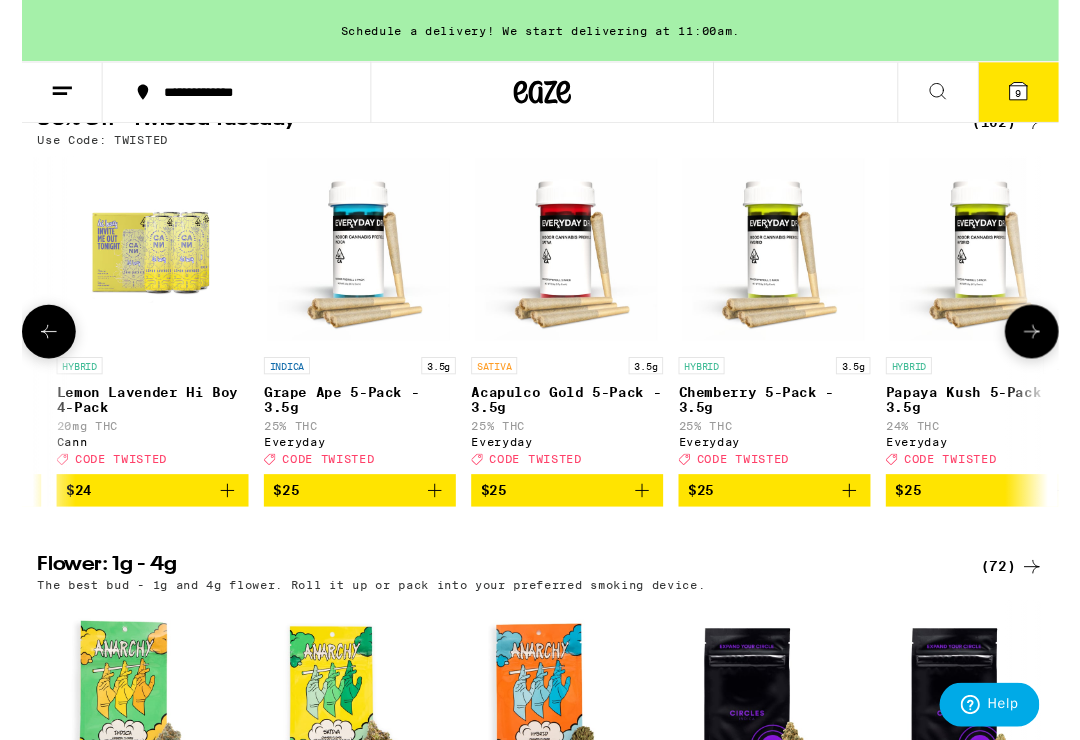 click 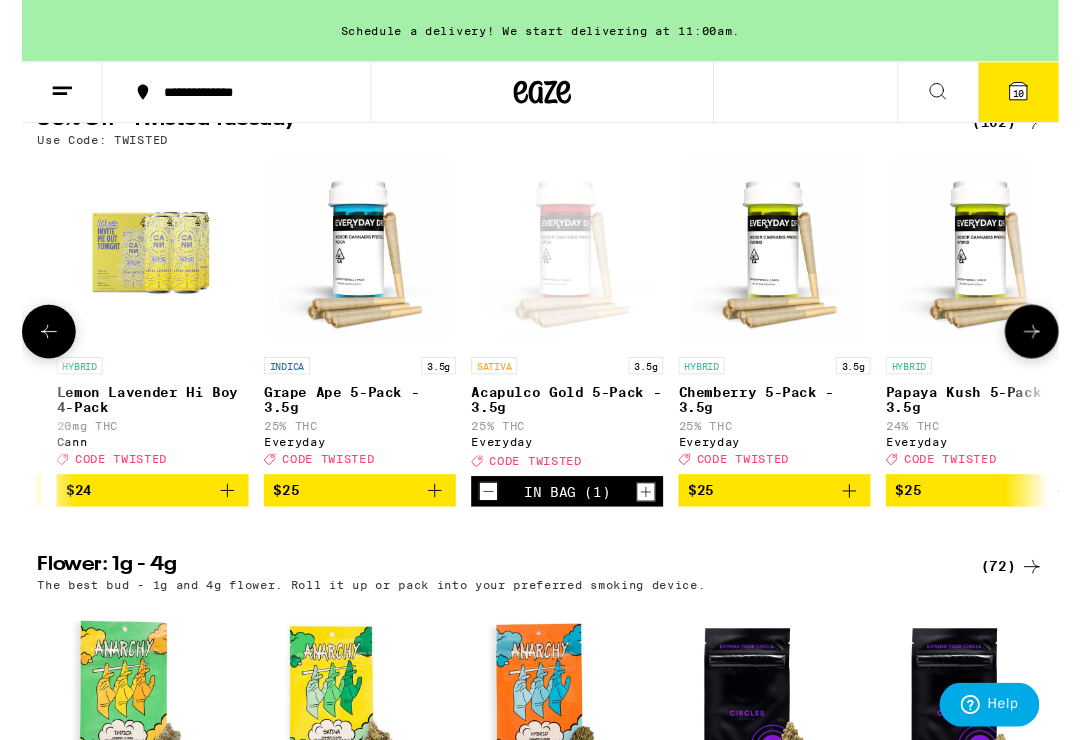 click on "$25" at bounding box center (352, 511) 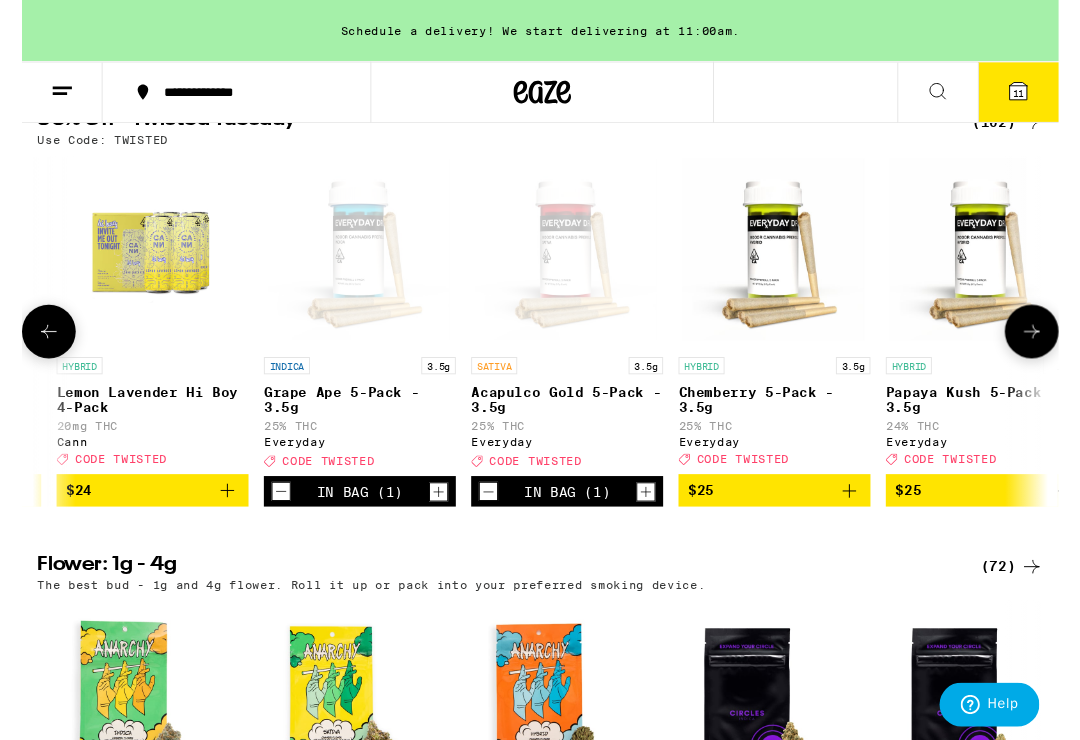 click on "11" at bounding box center [1038, 96] 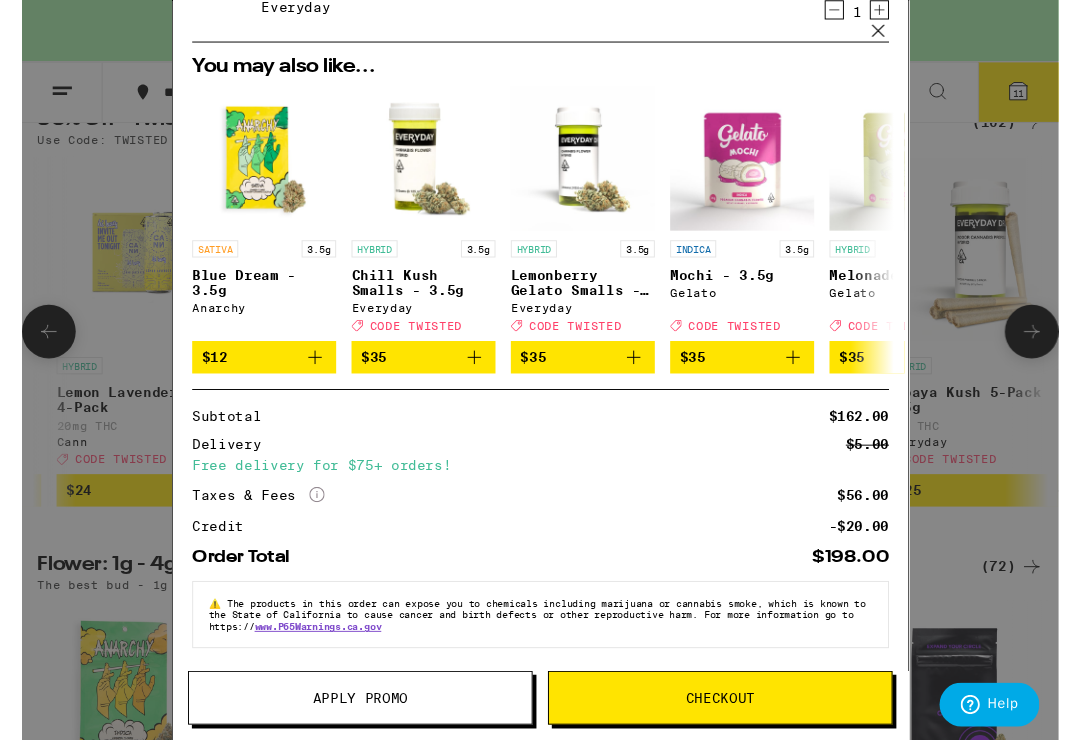 scroll, scrollTop: 764, scrollLeft: 0, axis: vertical 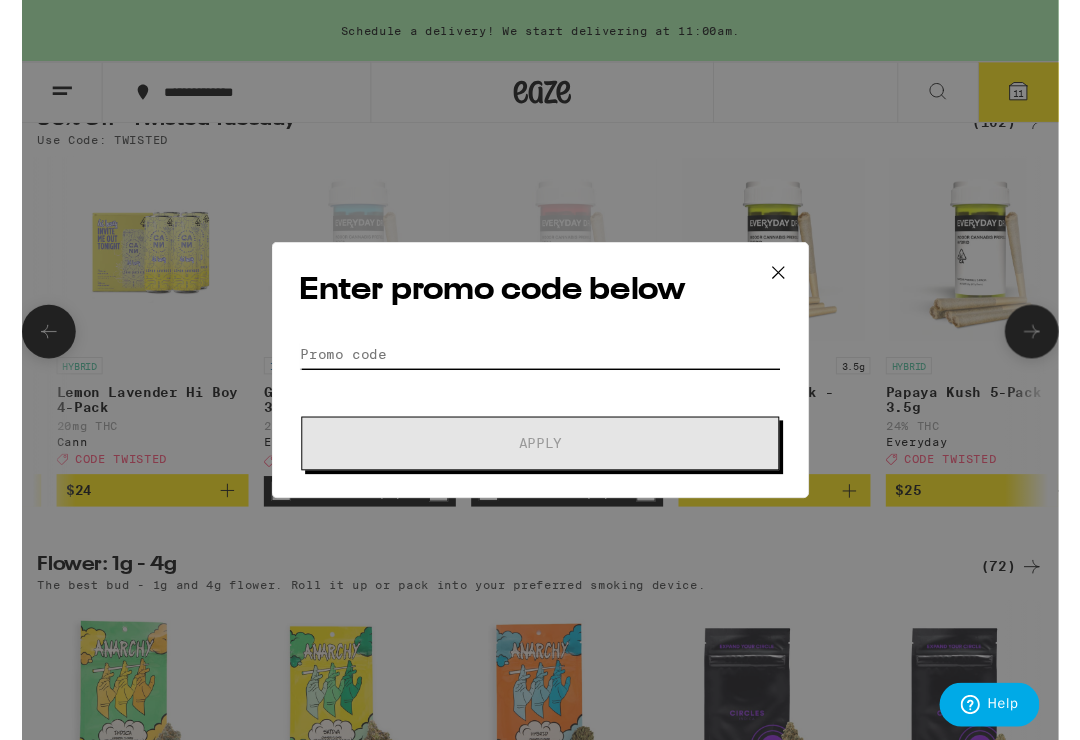 click on "Promo Code" at bounding box center (540, 369) 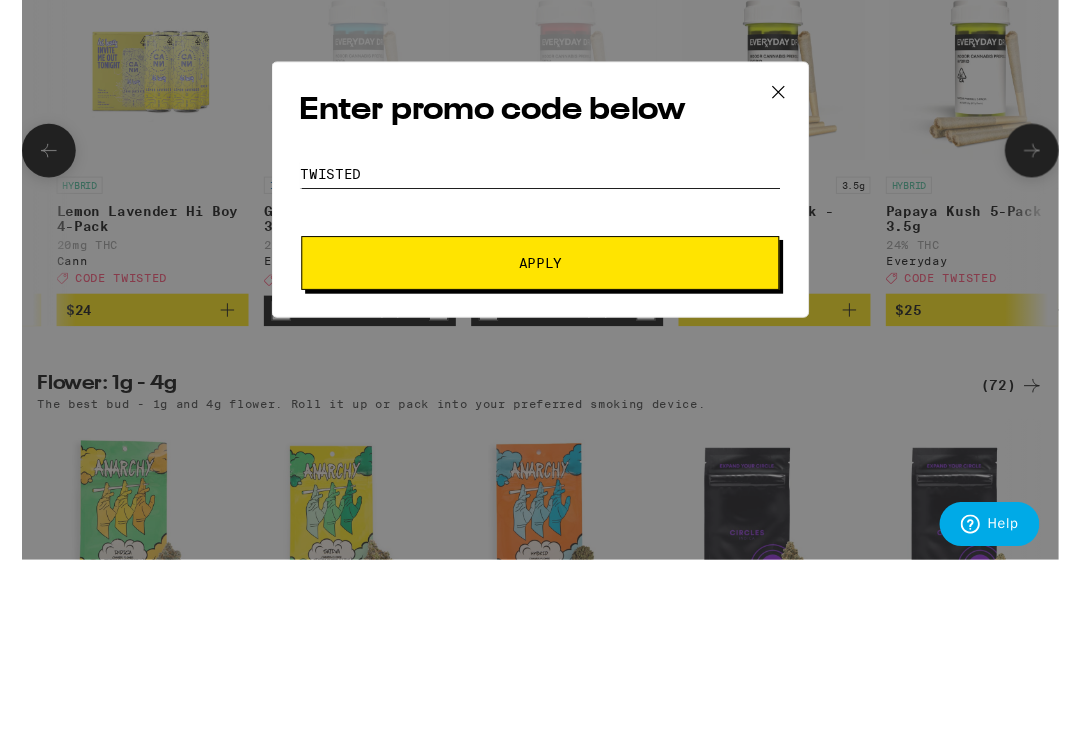 type on "Twisted" 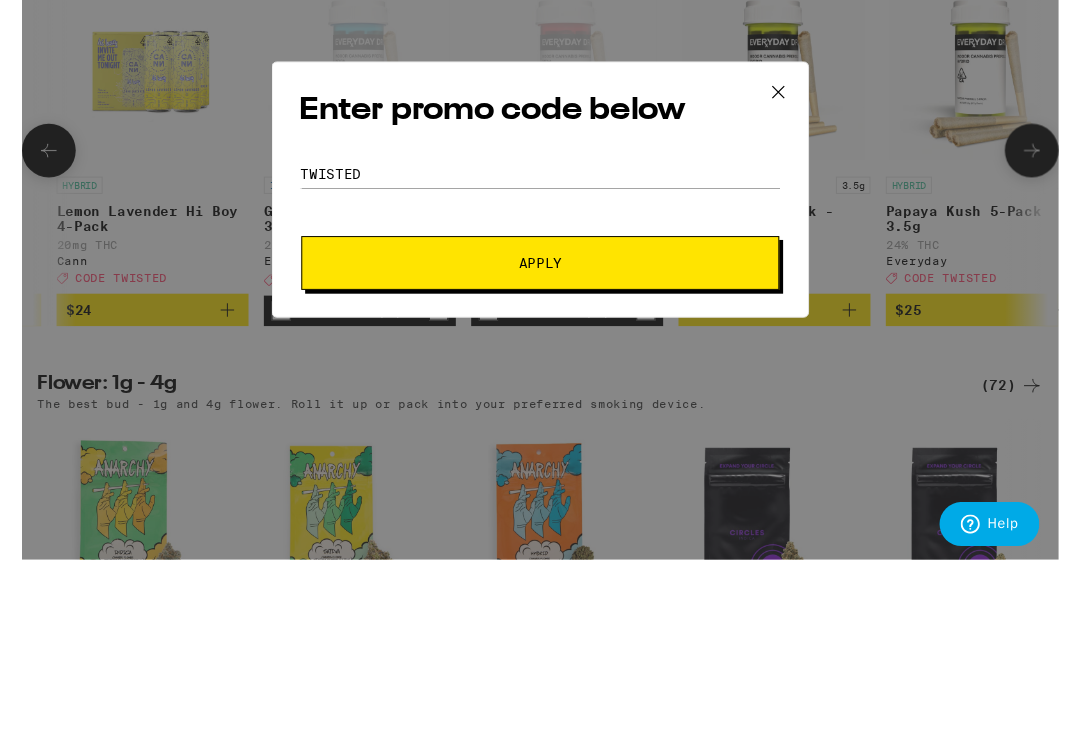 click on "Apply" at bounding box center (540, 462) 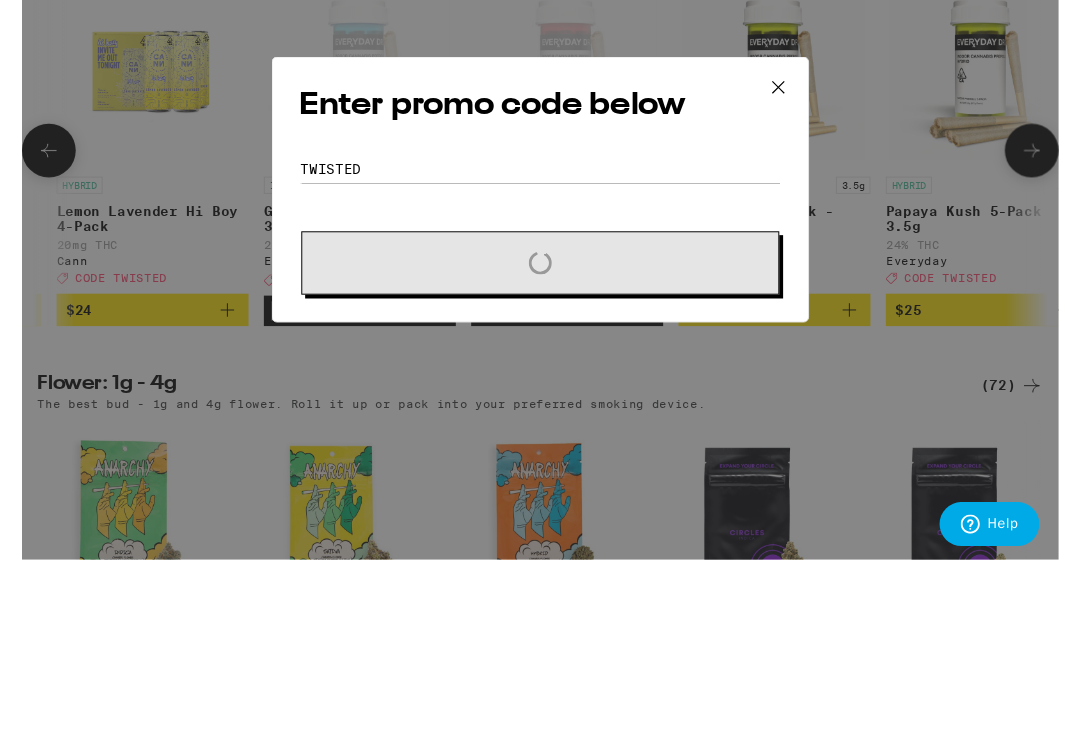 scroll, scrollTop: 427, scrollLeft: 0, axis: vertical 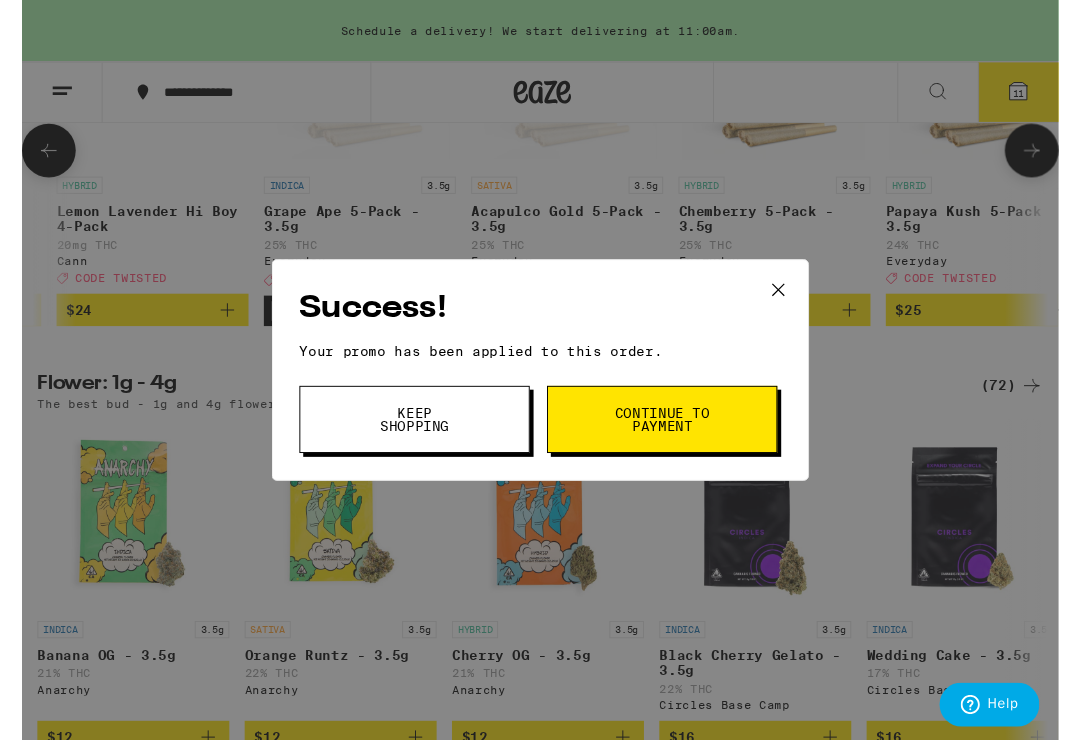 click on "Continue to payment" at bounding box center [667, 437] 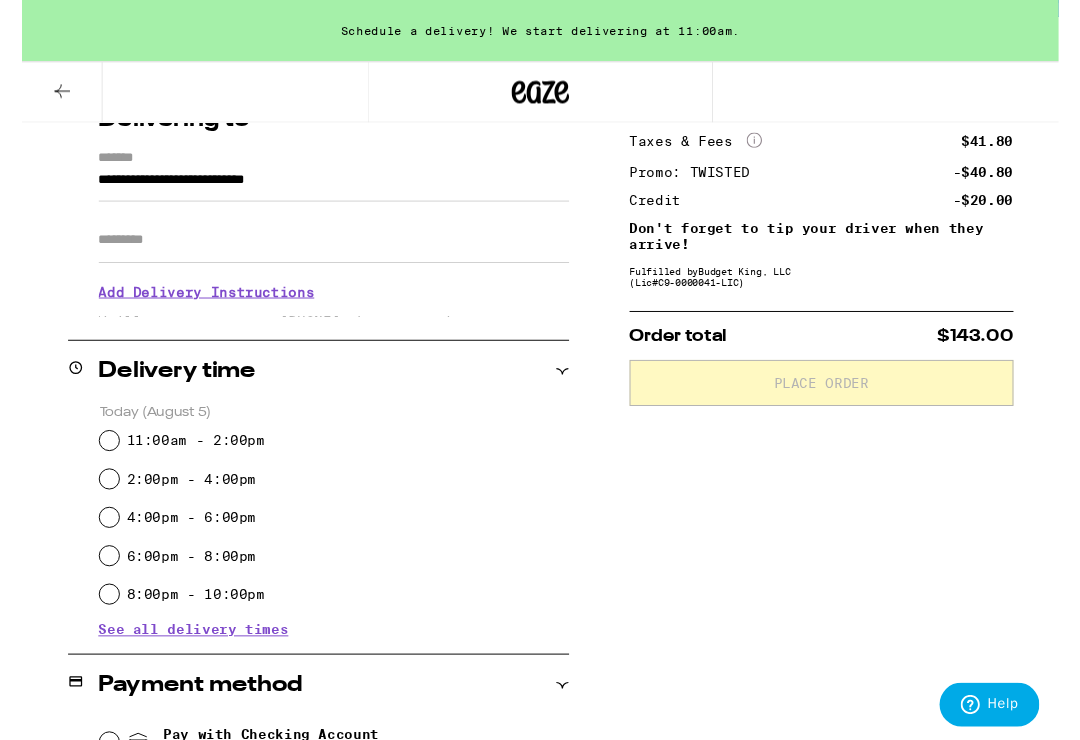 scroll, scrollTop: 289, scrollLeft: 0, axis: vertical 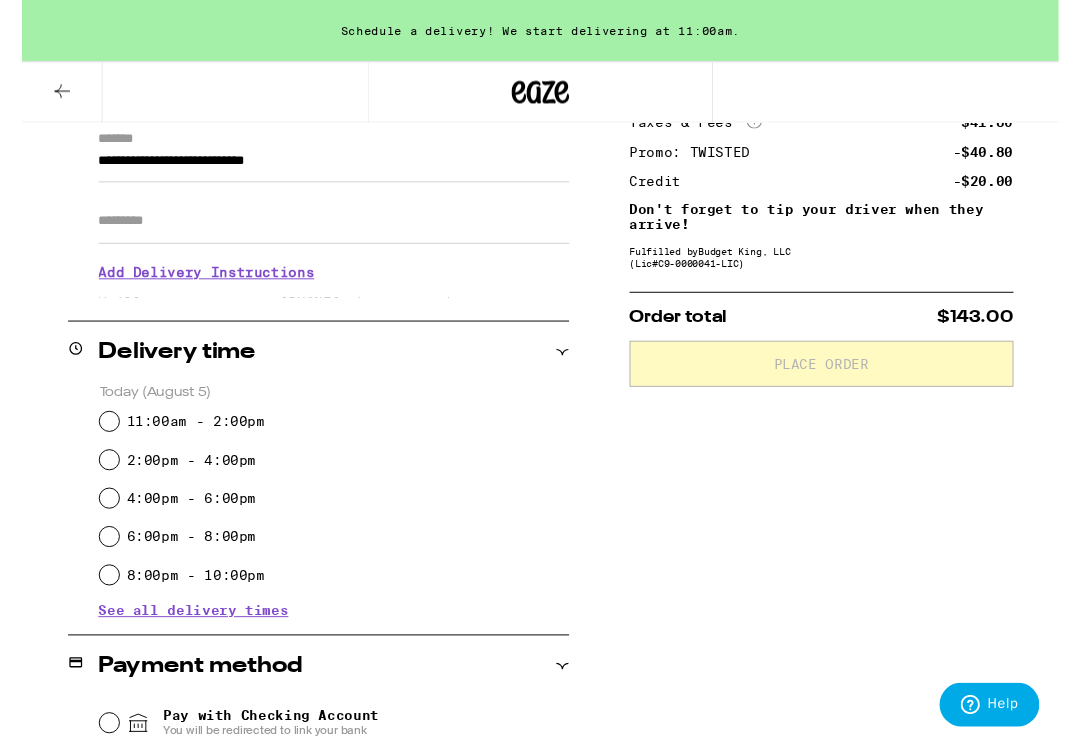 click on "11:00am - 2:00pm" at bounding box center (91, 439) 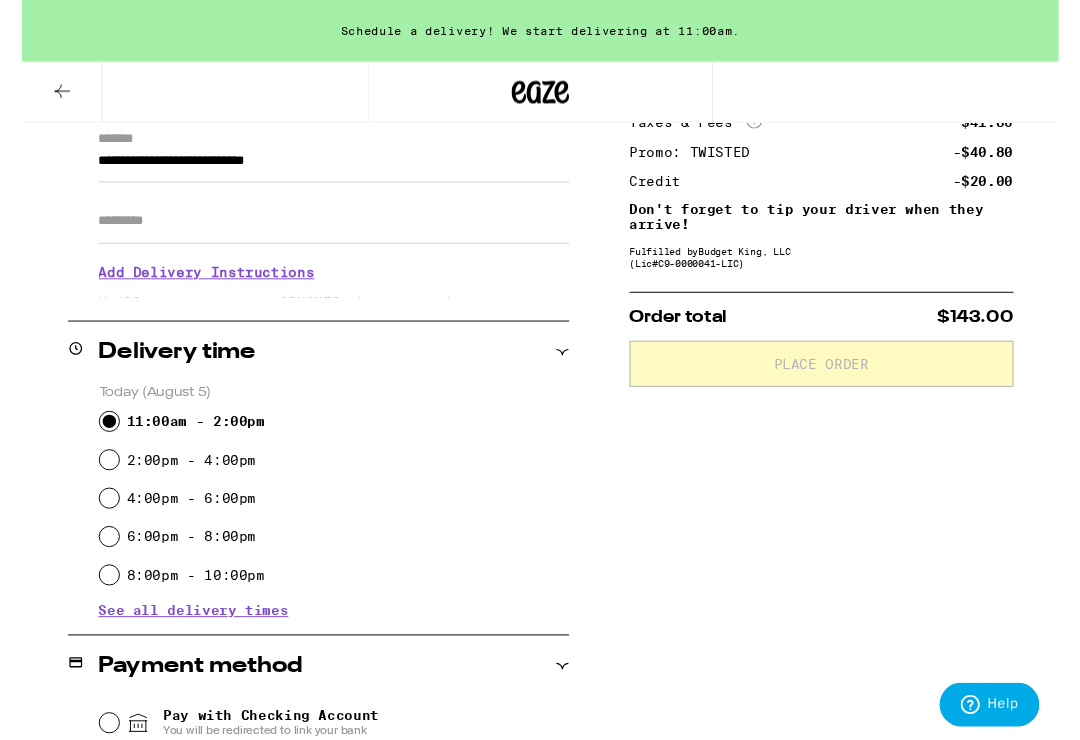 radio on "true" 